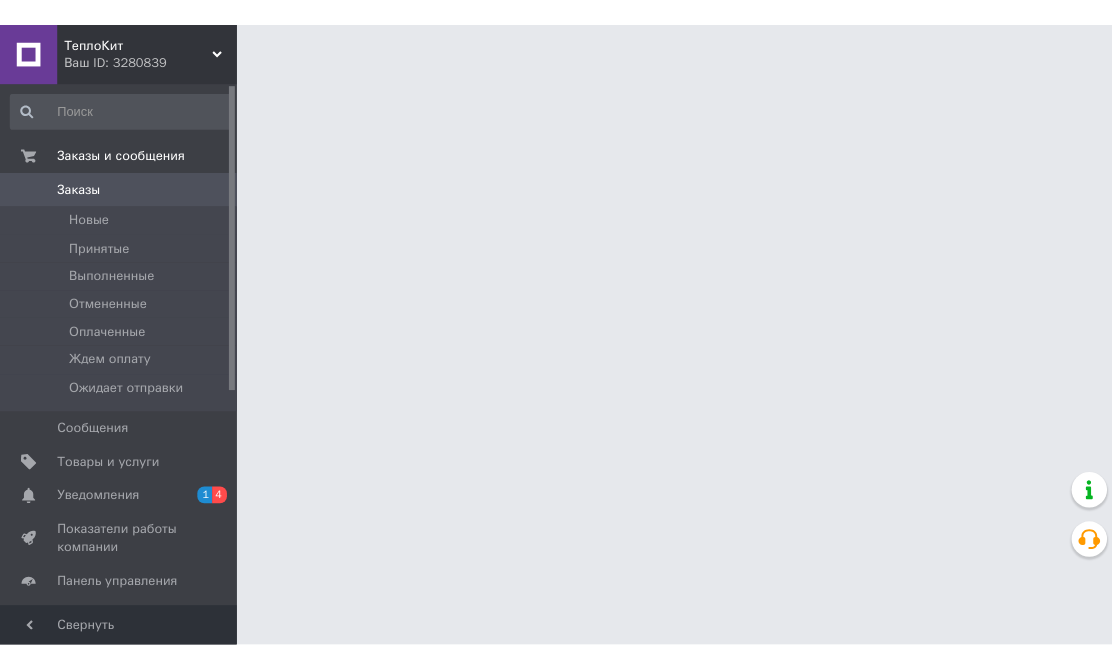 scroll, scrollTop: 0, scrollLeft: 0, axis: both 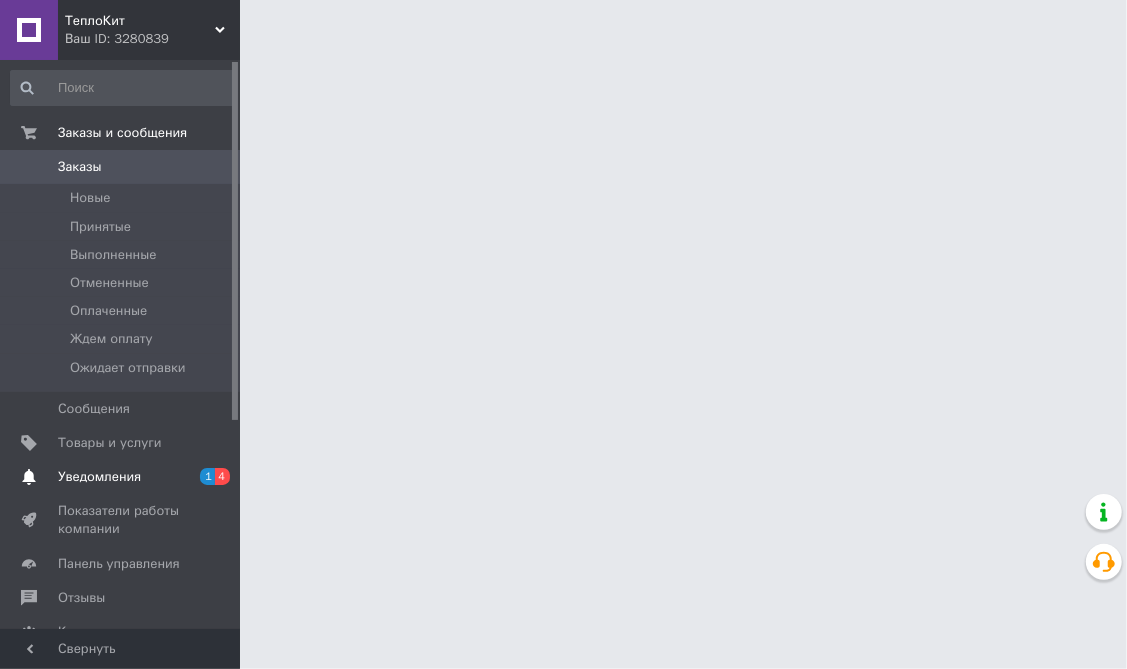 click on "Уведомления" at bounding box center (121, 477) 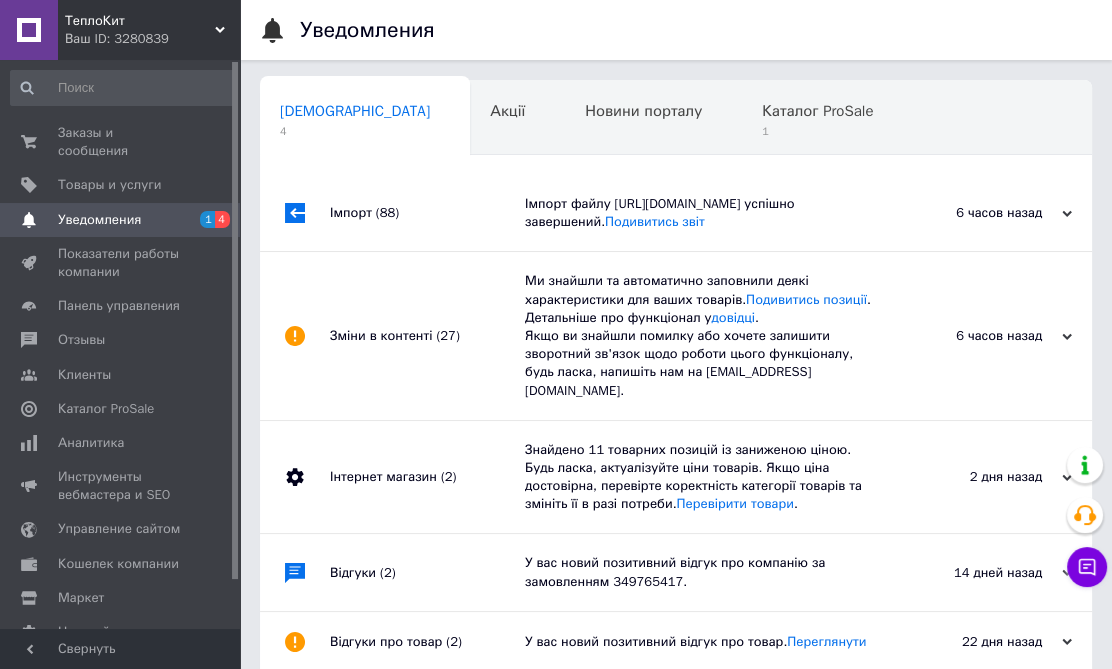 scroll, scrollTop: 0, scrollLeft: 10, axis: horizontal 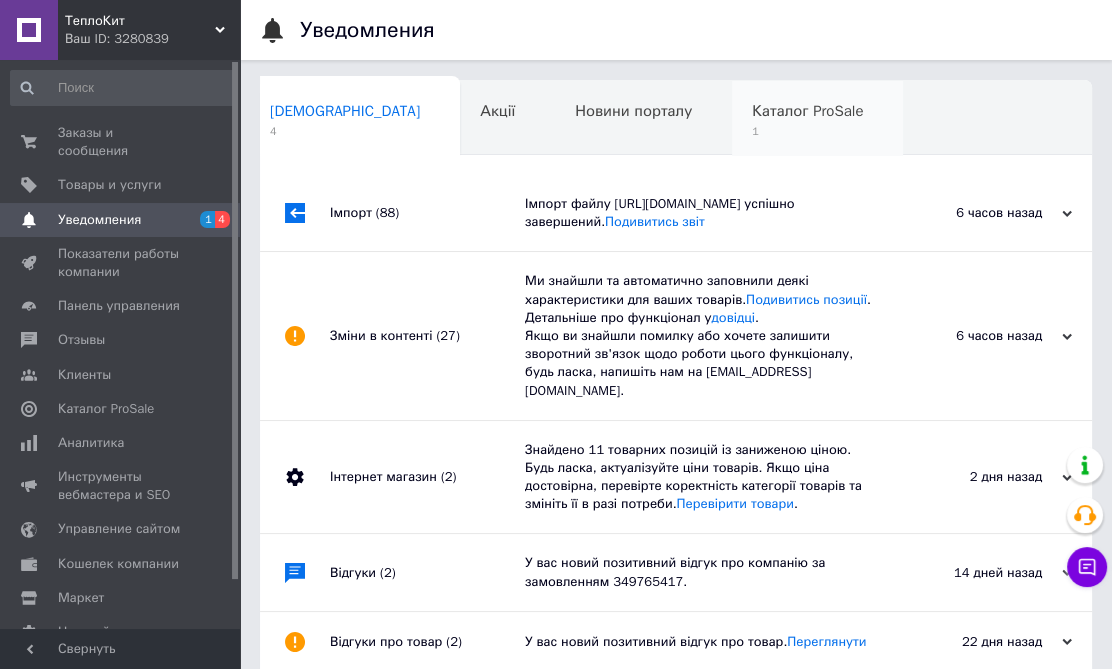 click on "Каталог ProSale" at bounding box center (807, 111) 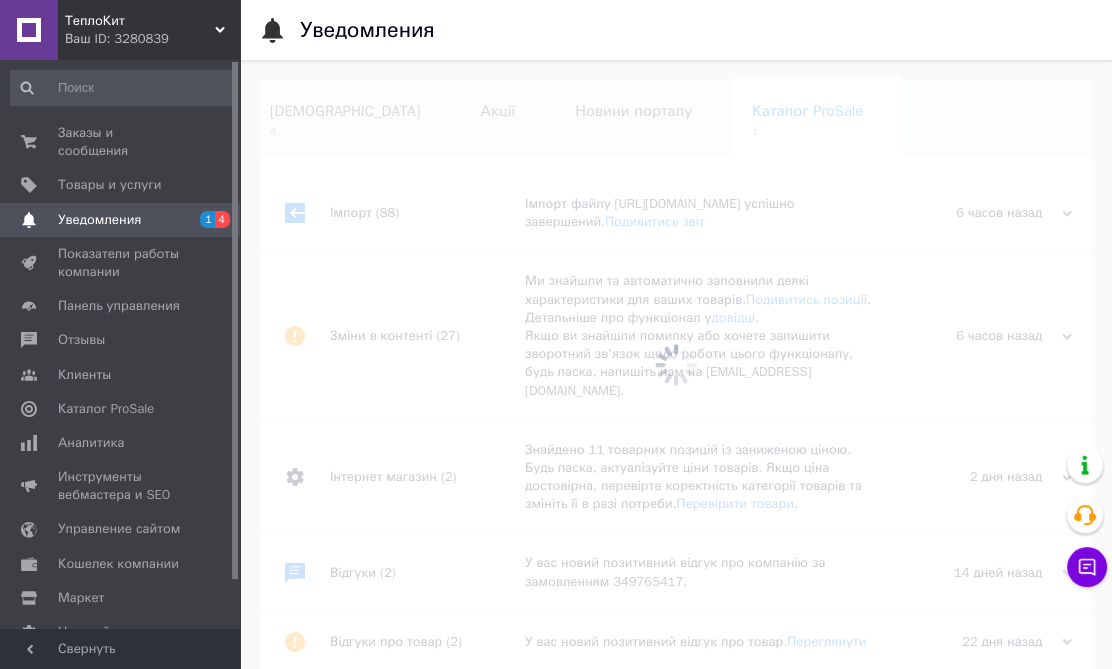scroll, scrollTop: 0, scrollLeft: 119, axis: horizontal 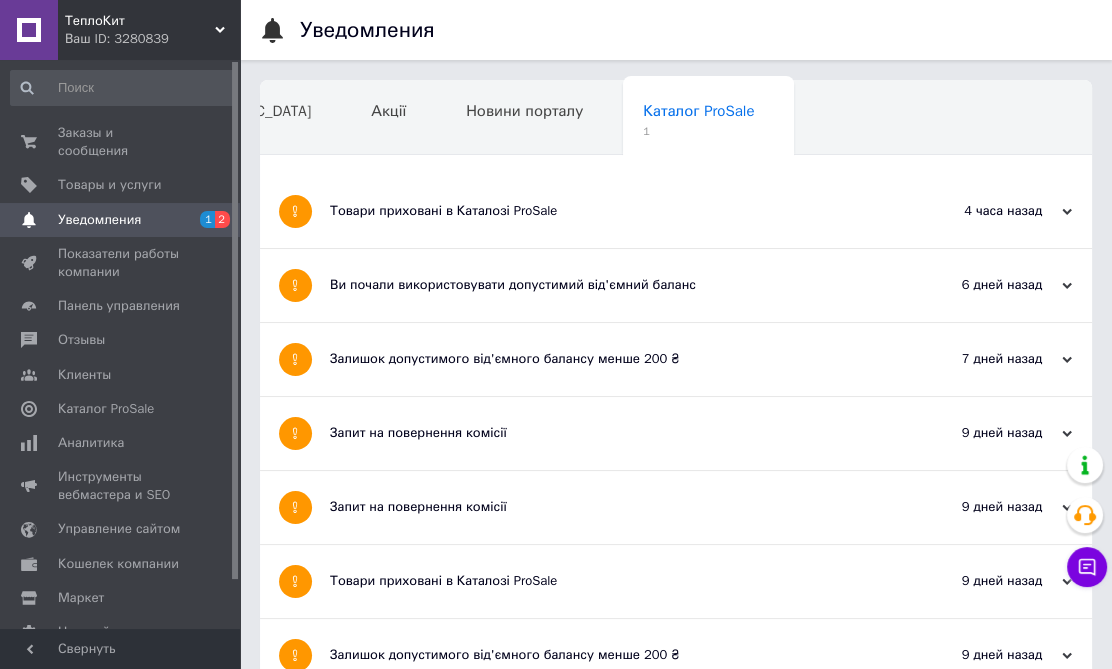 click on "Товари приховані в Каталозі ProSale" at bounding box center [601, 211] 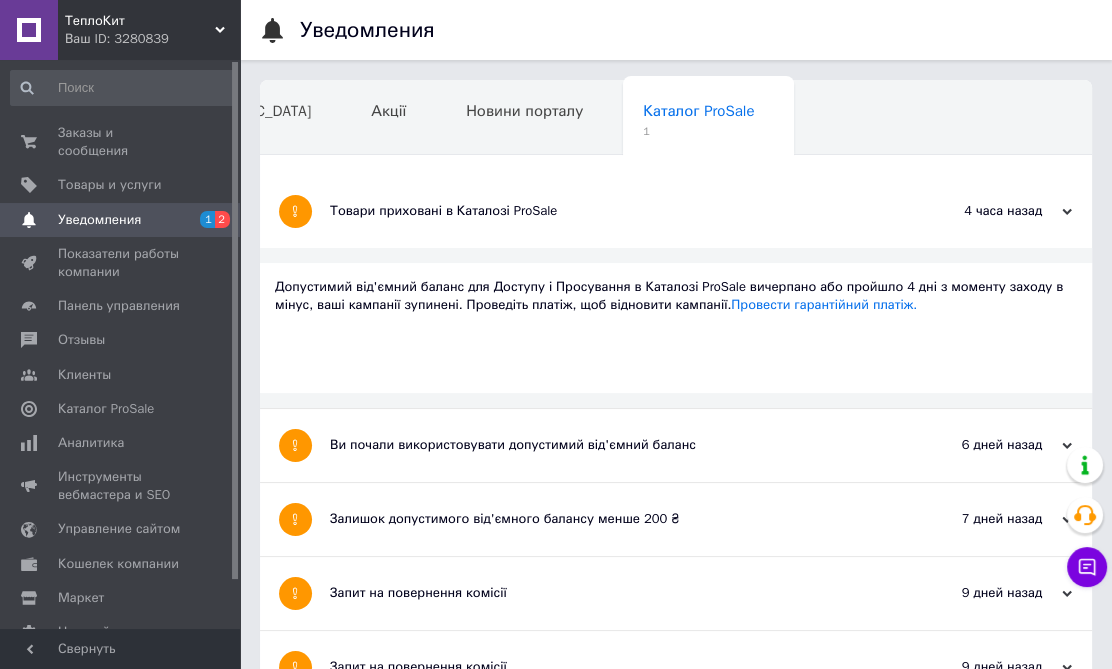 click on "1 2" at bounding box center (212, 220) 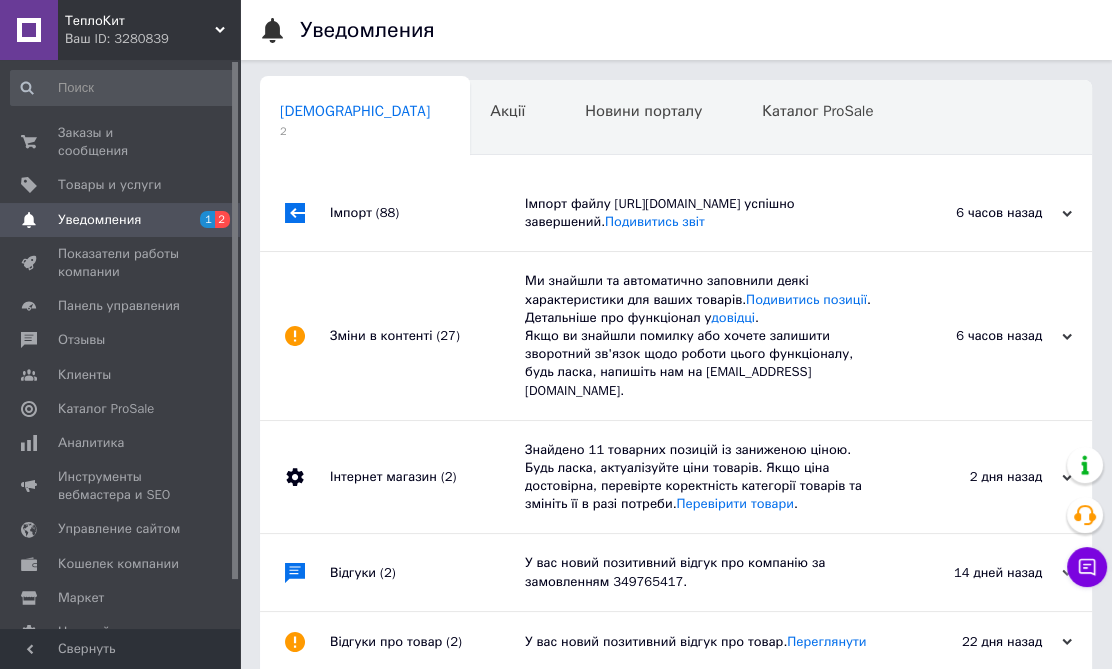 scroll, scrollTop: 0, scrollLeft: 10, axis: horizontal 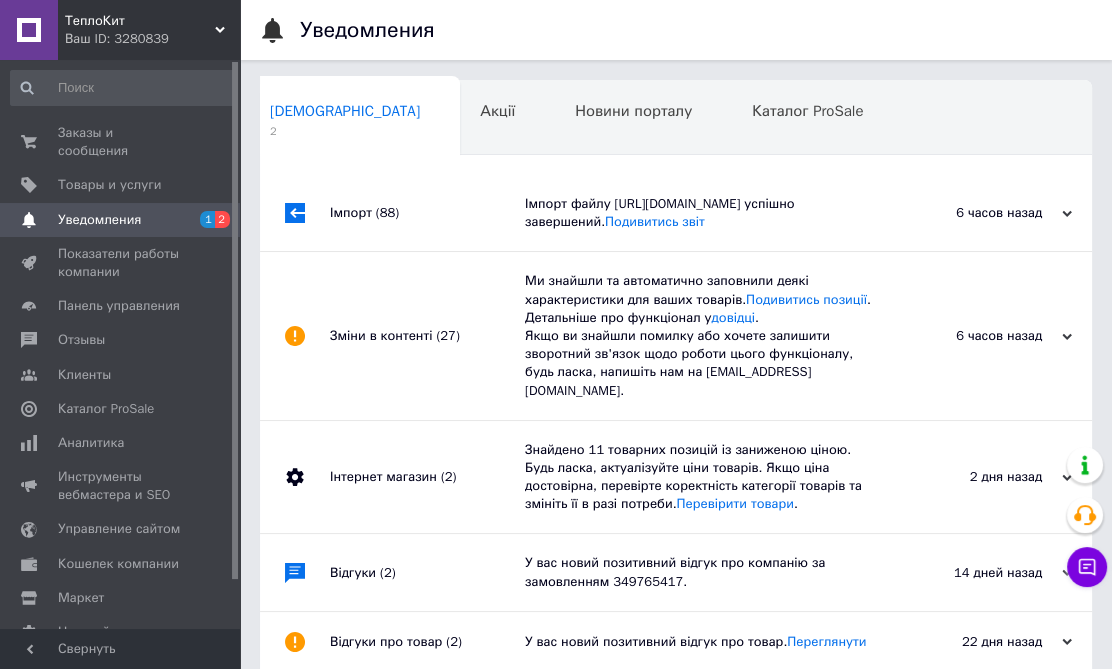 drag, startPoint x: 395, startPoint y: 485, endPoint x: 272, endPoint y: 342, distance: 188.6213 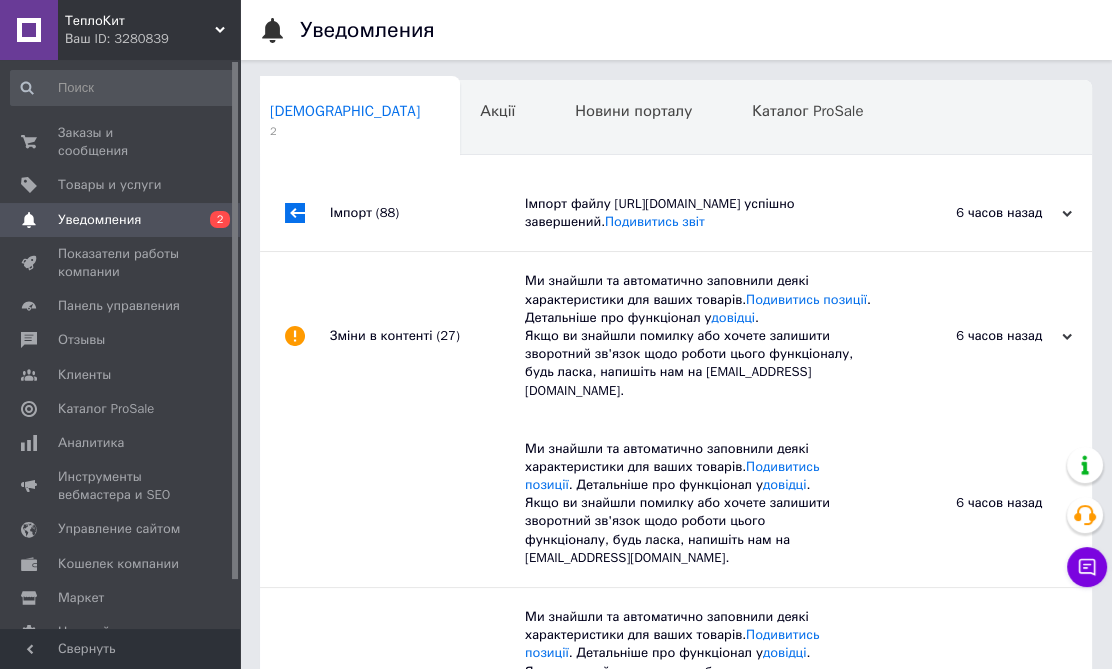 click on "Уведомления" at bounding box center [121, 220] 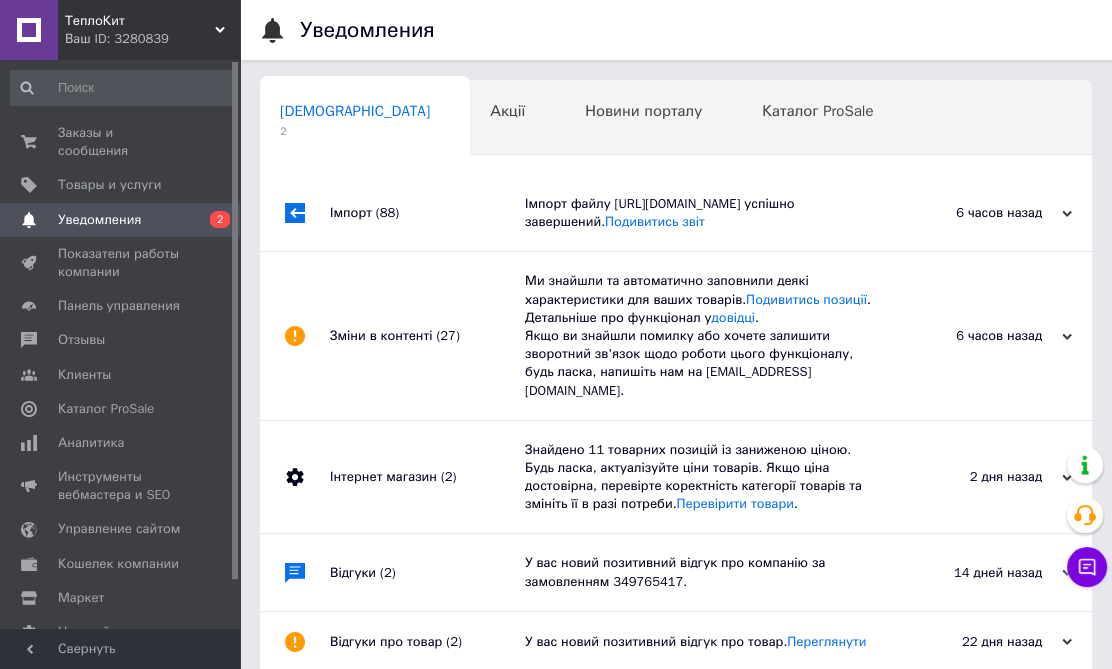 scroll, scrollTop: 0, scrollLeft: 10, axis: horizontal 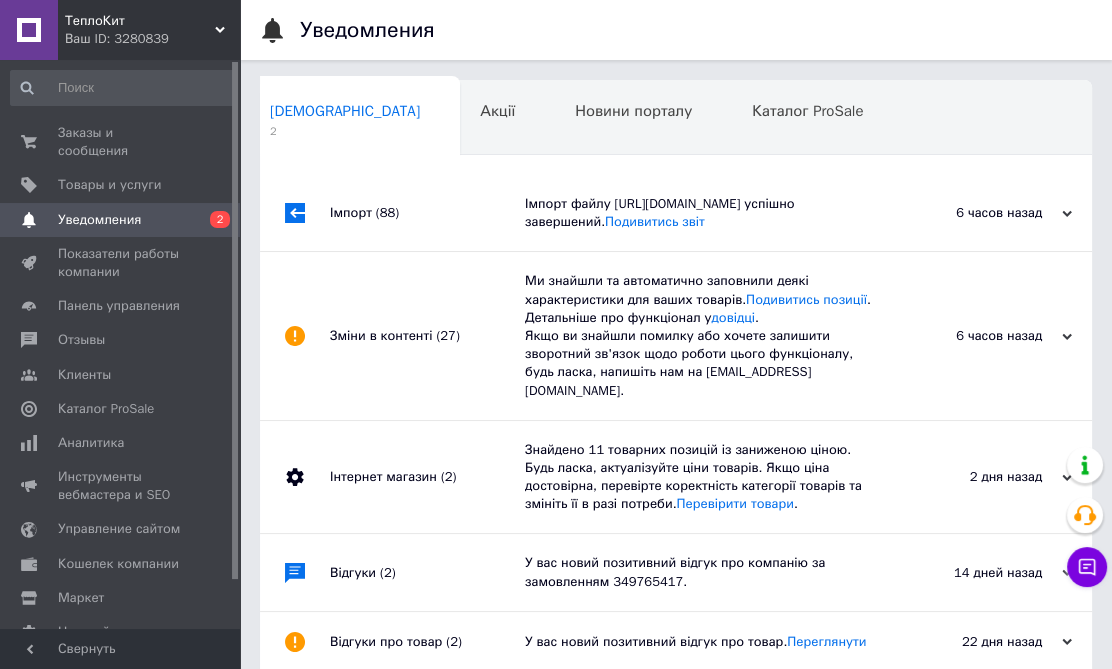 click on "Імпорт   (88)" at bounding box center (427, 213) 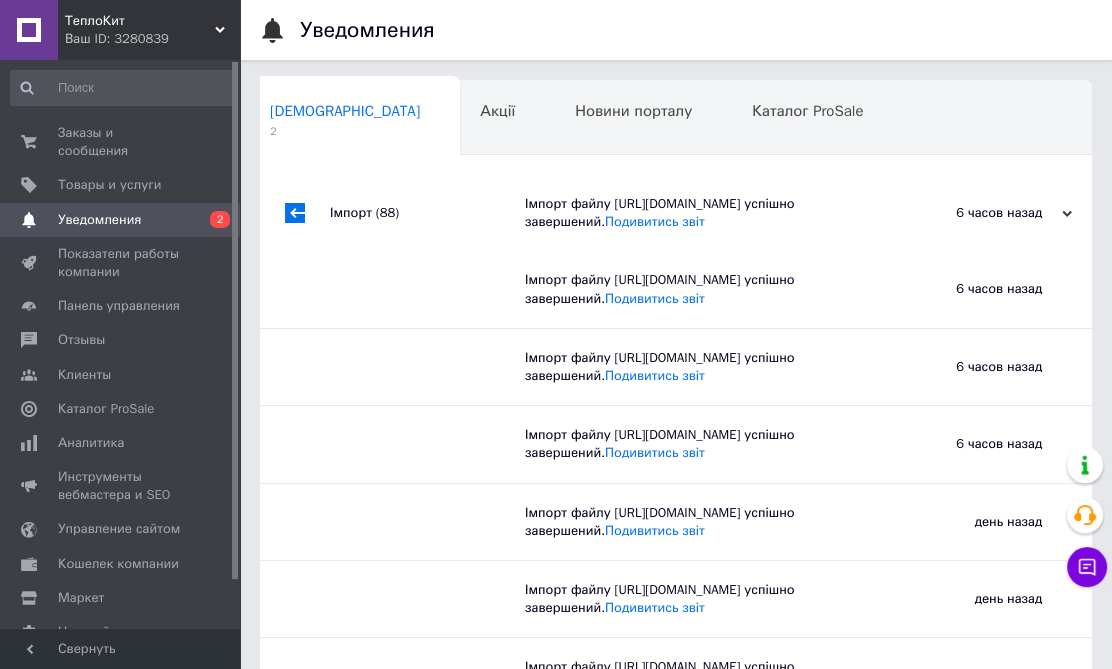 click on "0 2" at bounding box center [212, 220] 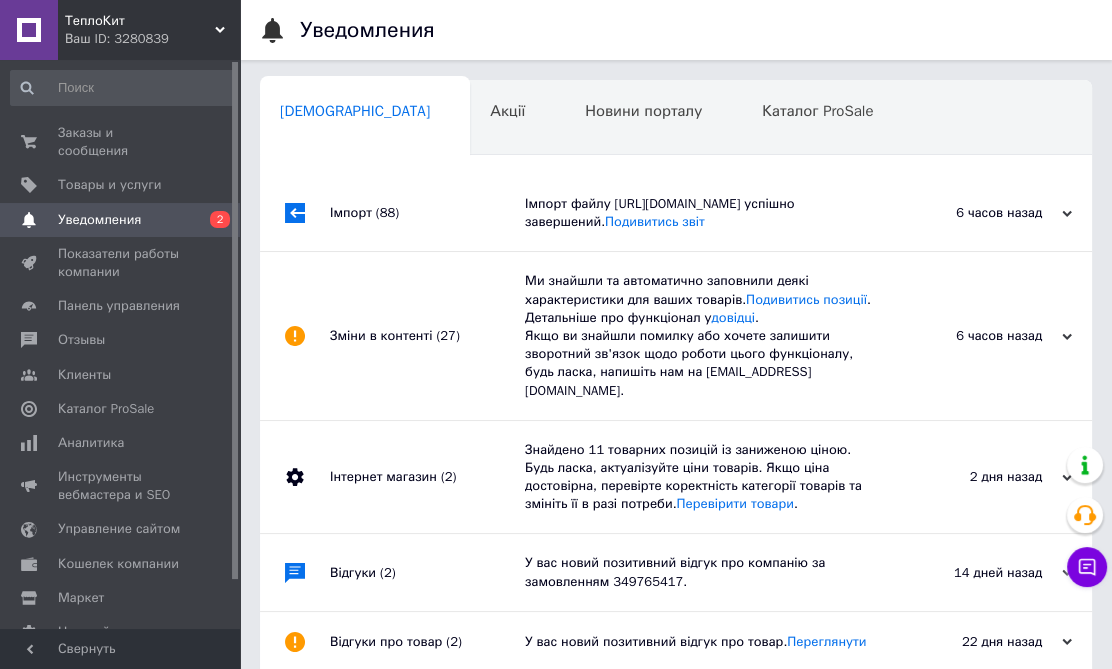 scroll, scrollTop: 0, scrollLeft: 10, axis: horizontal 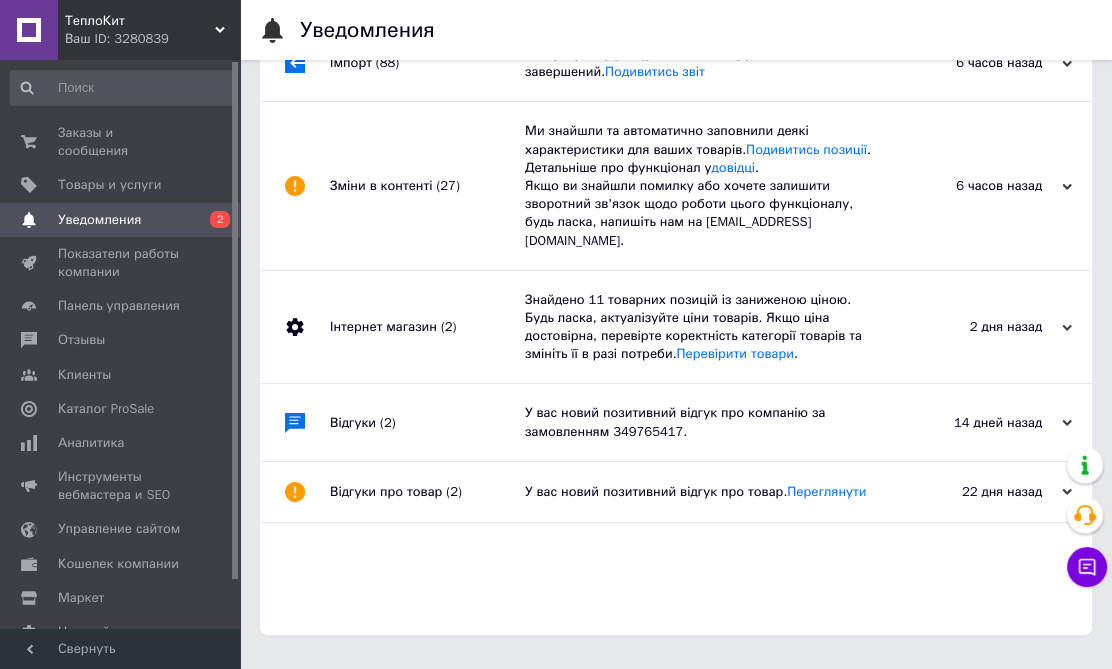 click on "Інтернет магазин   (2)" at bounding box center (427, 327) 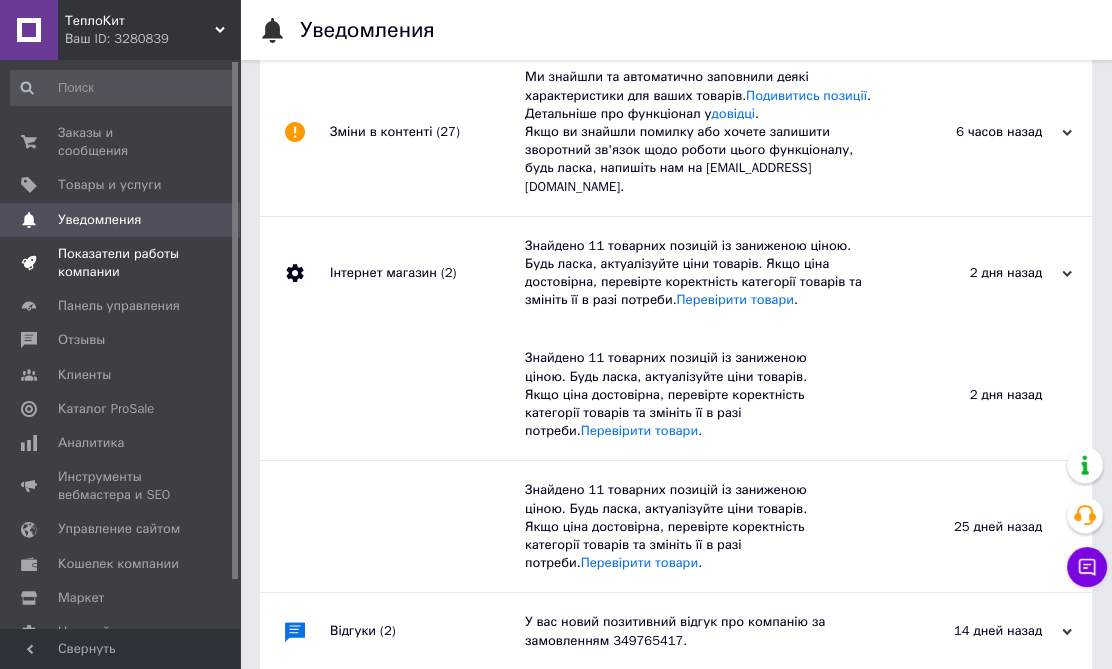scroll, scrollTop: 205, scrollLeft: 0, axis: vertical 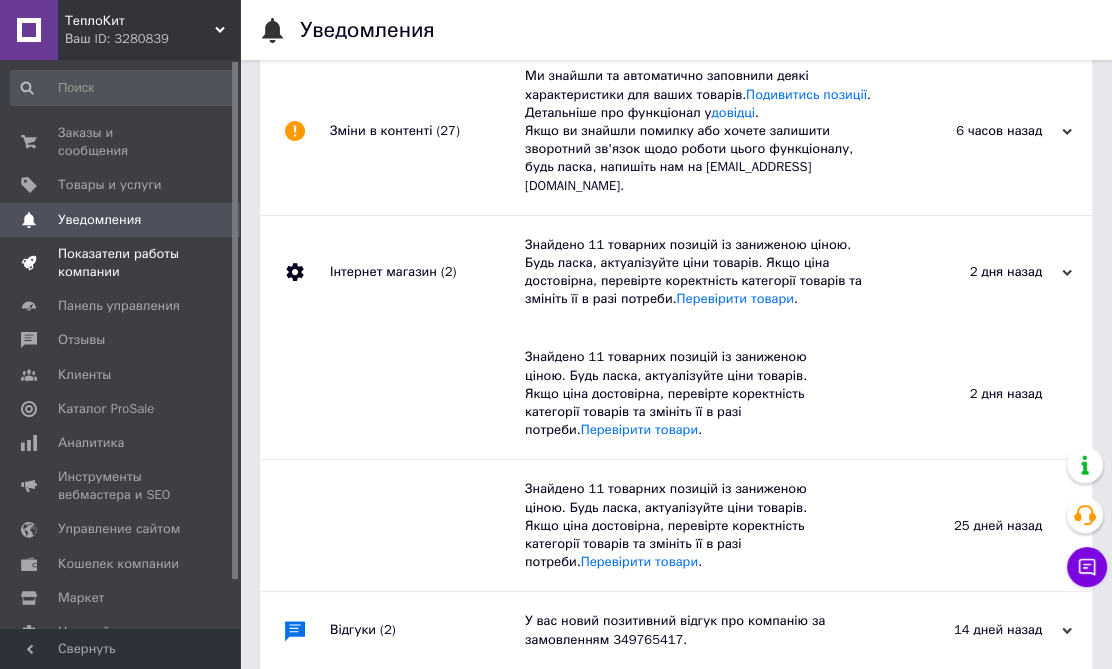 click on "Показатели работы компании" at bounding box center [121, 263] 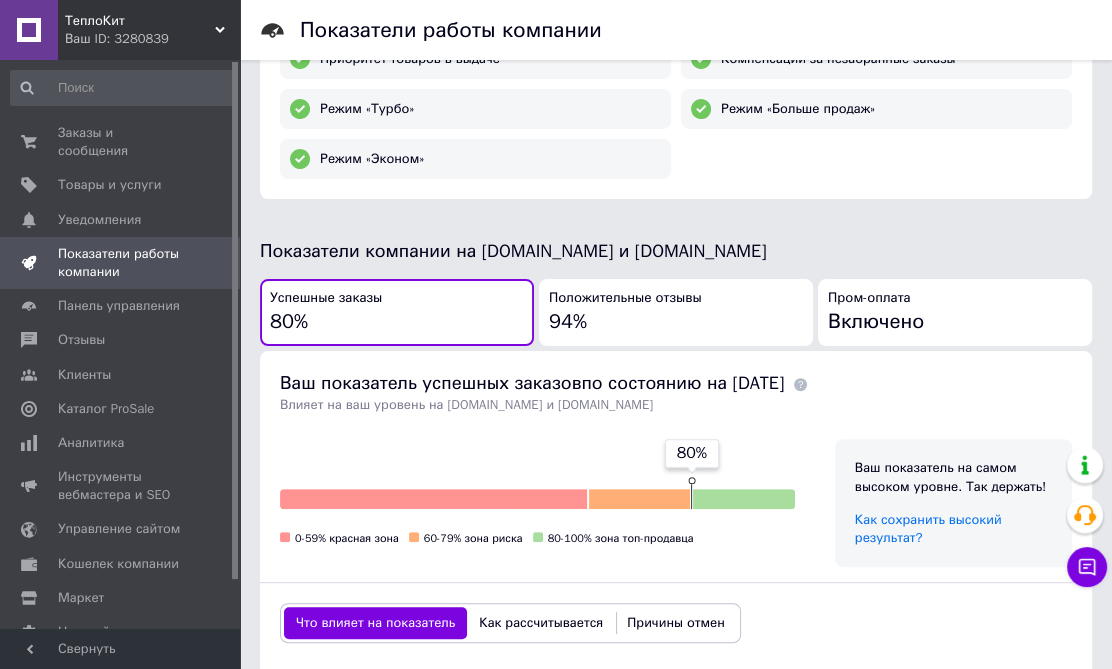 scroll, scrollTop: 366, scrollLeft: 0, axis: vertical 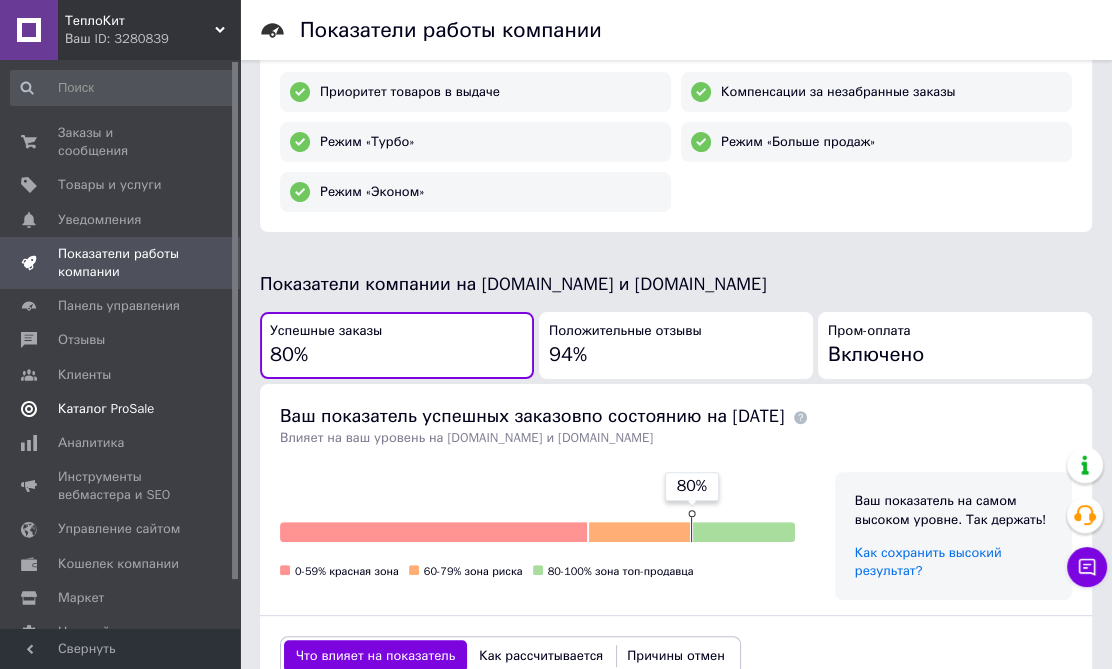 click on "Каталог ProSale" at bounding box center (106, 409) 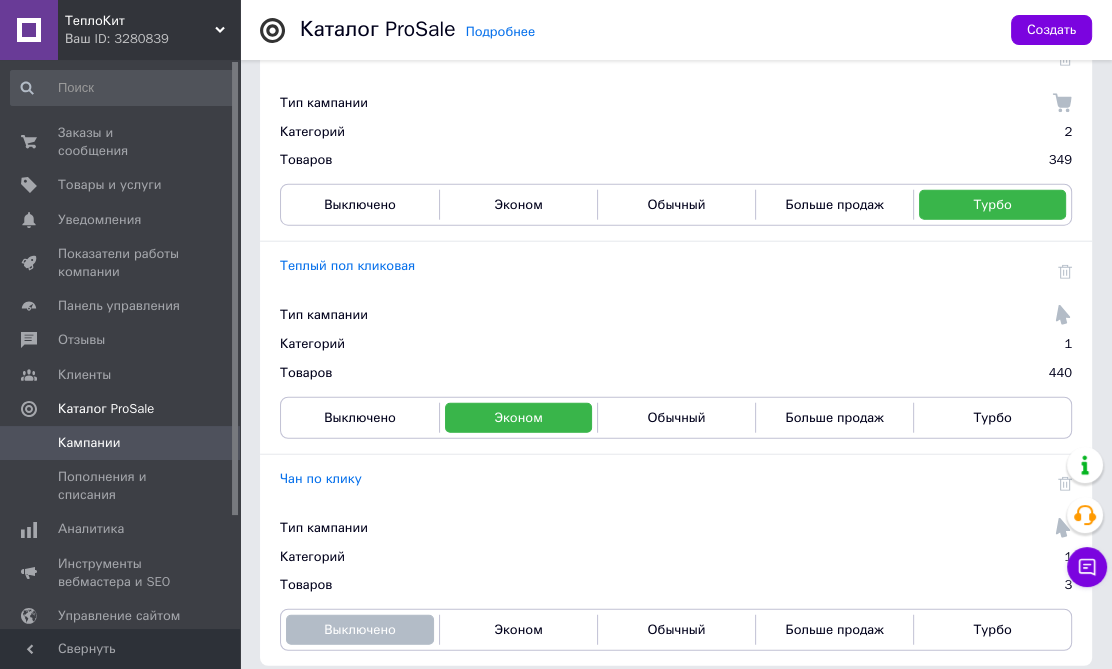 scroll, scrollTop: 3980, scrollLeft: 0, axis: vertical 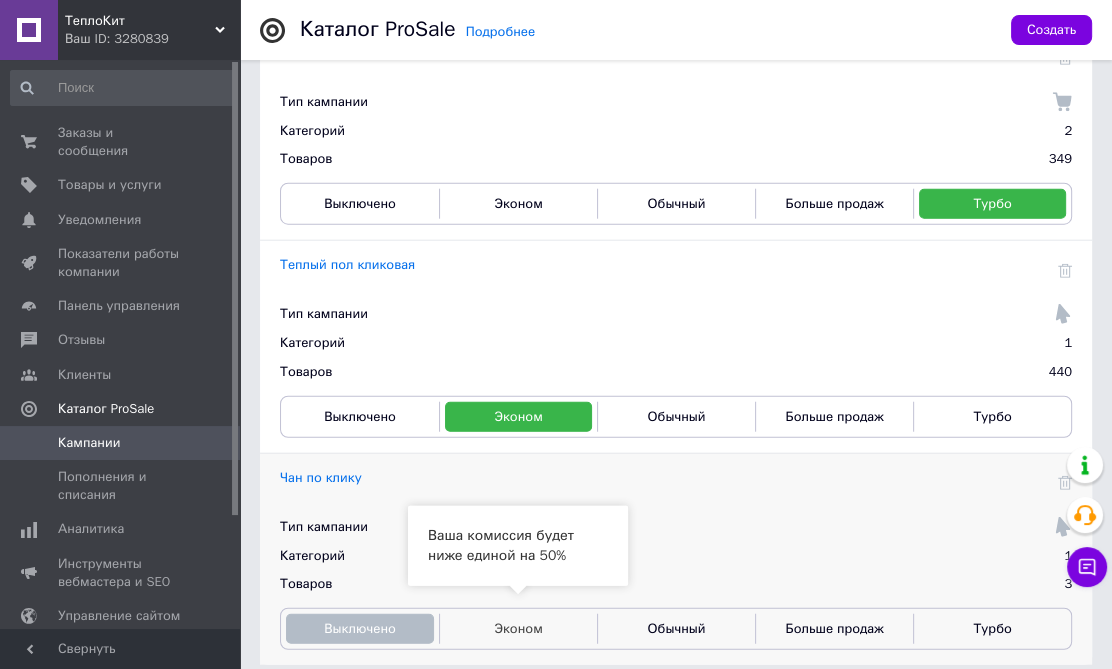 click on "Эконом" at bounding box center (518, 629) 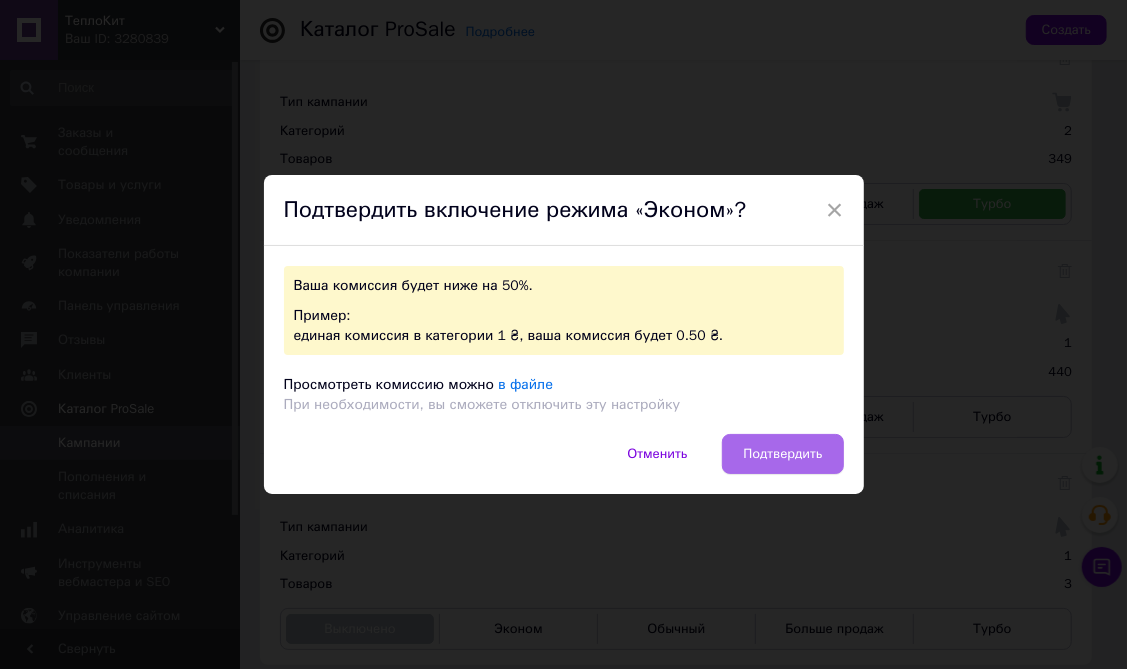 click on "Подтвердить" at bounding box center [782, 454] 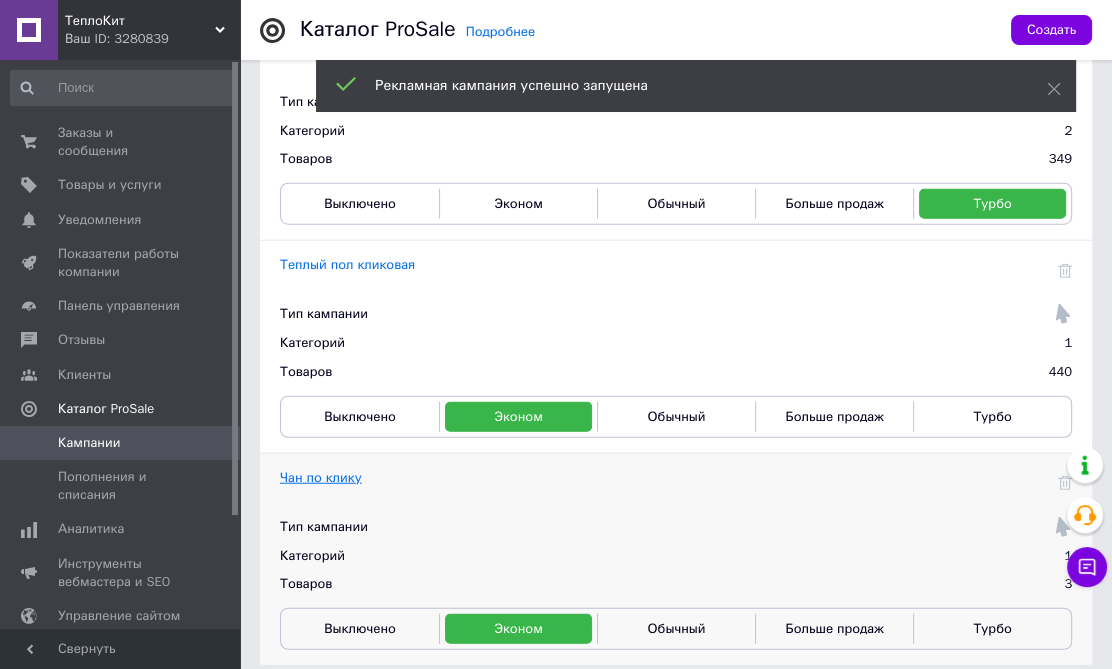 click on "Чан по клику" at bounding box center (321, 477) 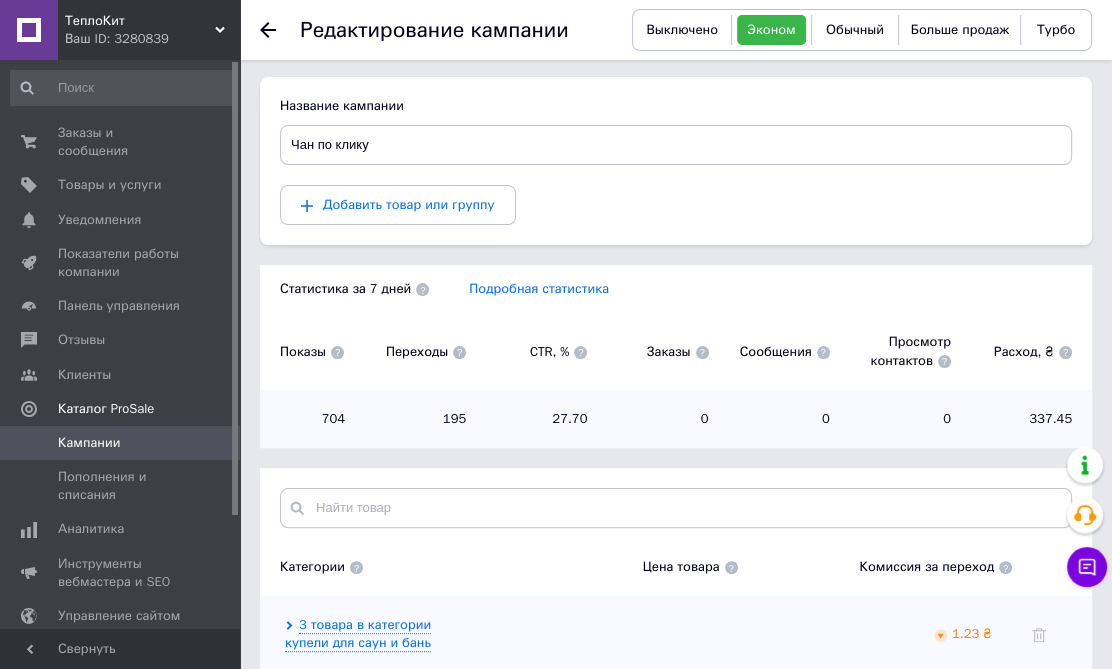 scroll, scrollTop: 315, scrollLeft: 0, axis: vertical 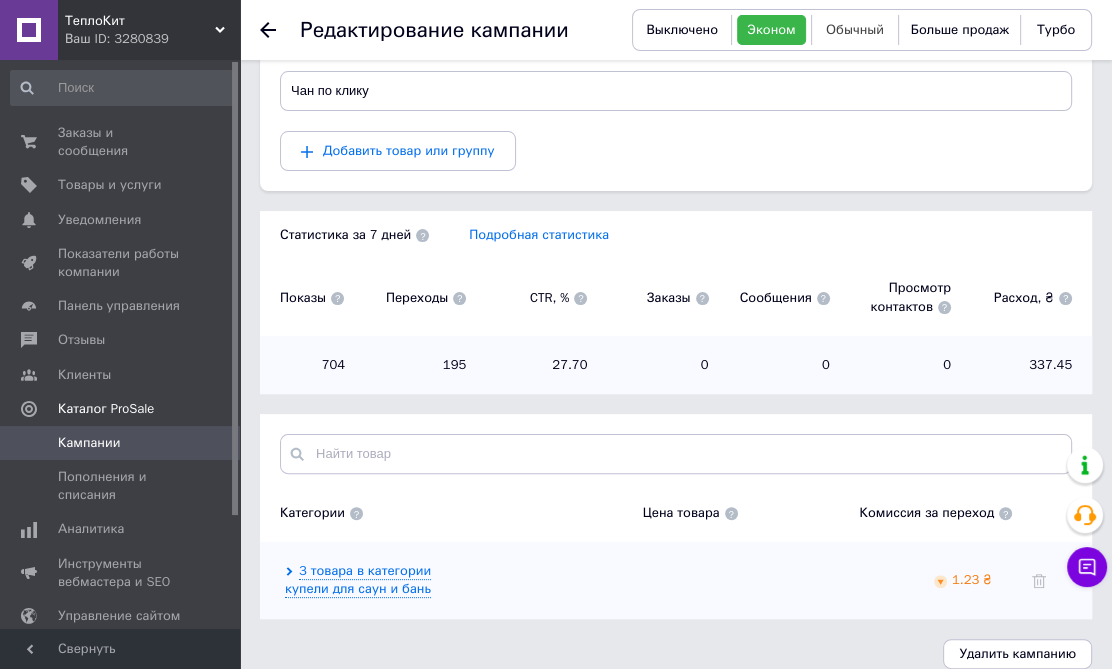 click on "Обычный" at bounding box center (855, 29) 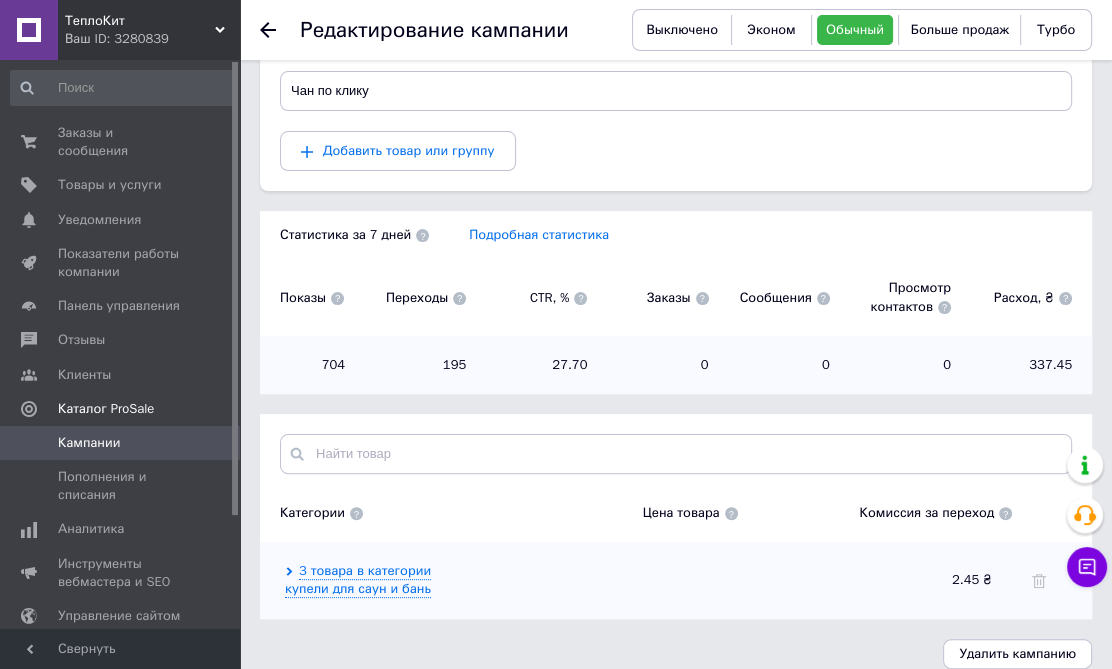 click 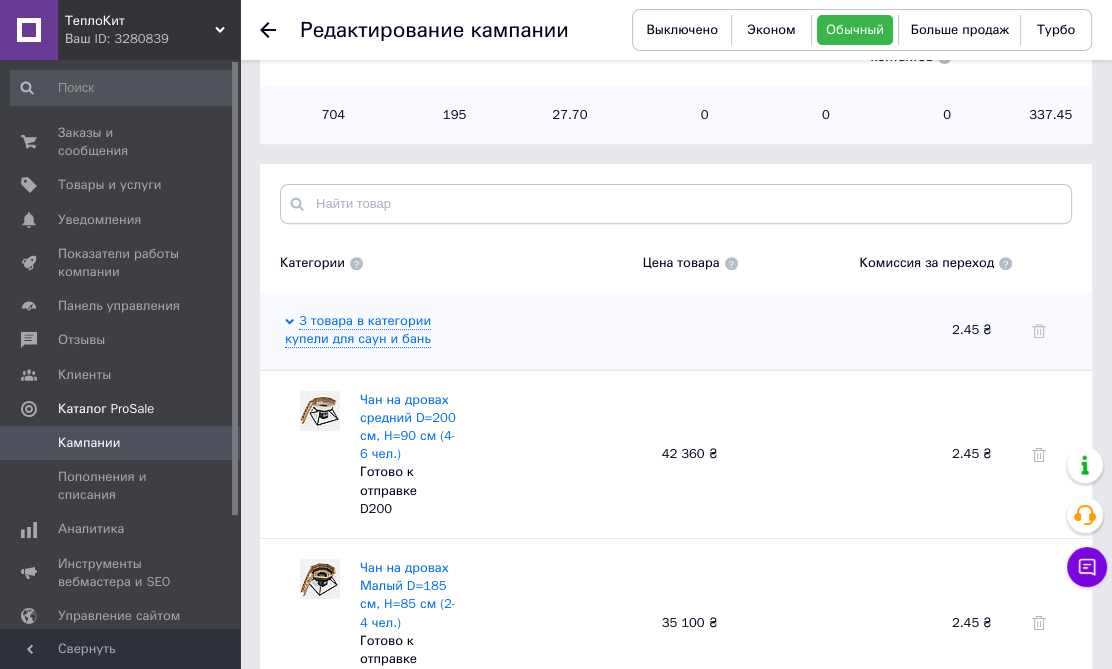 scroll, scrollTop: 616, scrollLeft: 0, axis: vertical 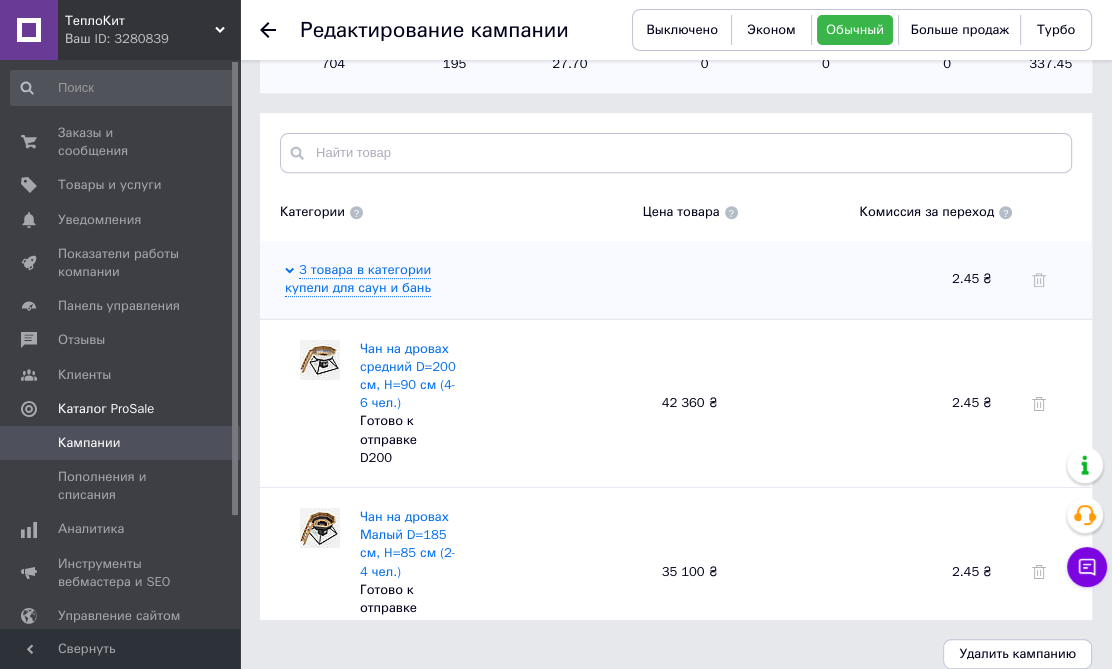 click 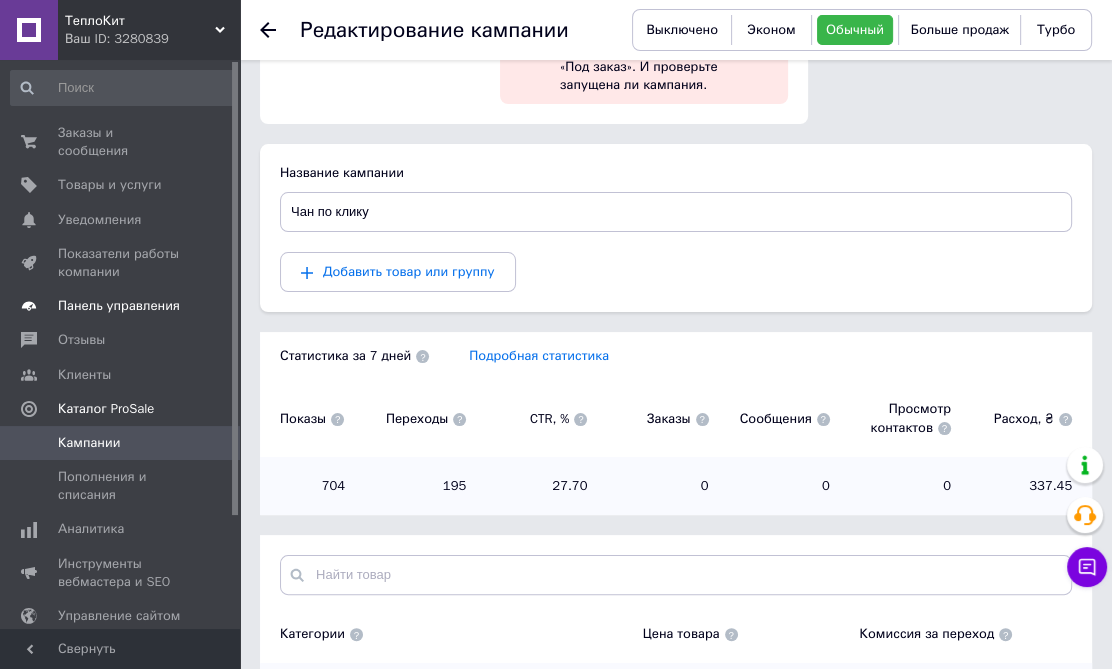 scroll, scrollTop: 0, scrollLeft: 0, axis: both 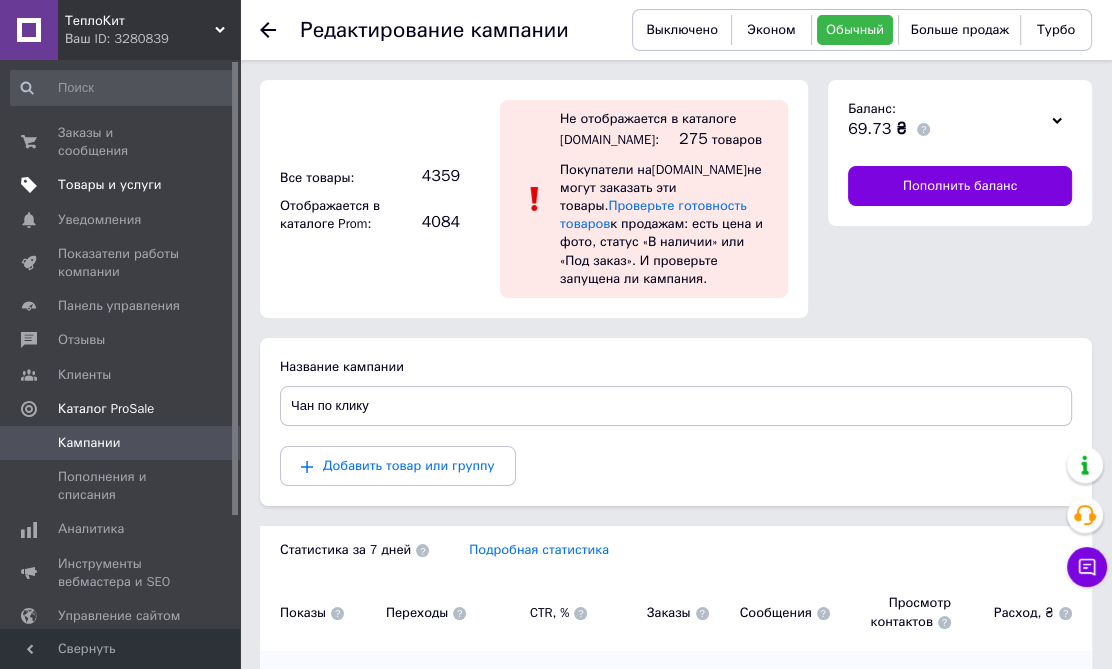 click on "Товары и услуги" at bounding box center (110, 185) 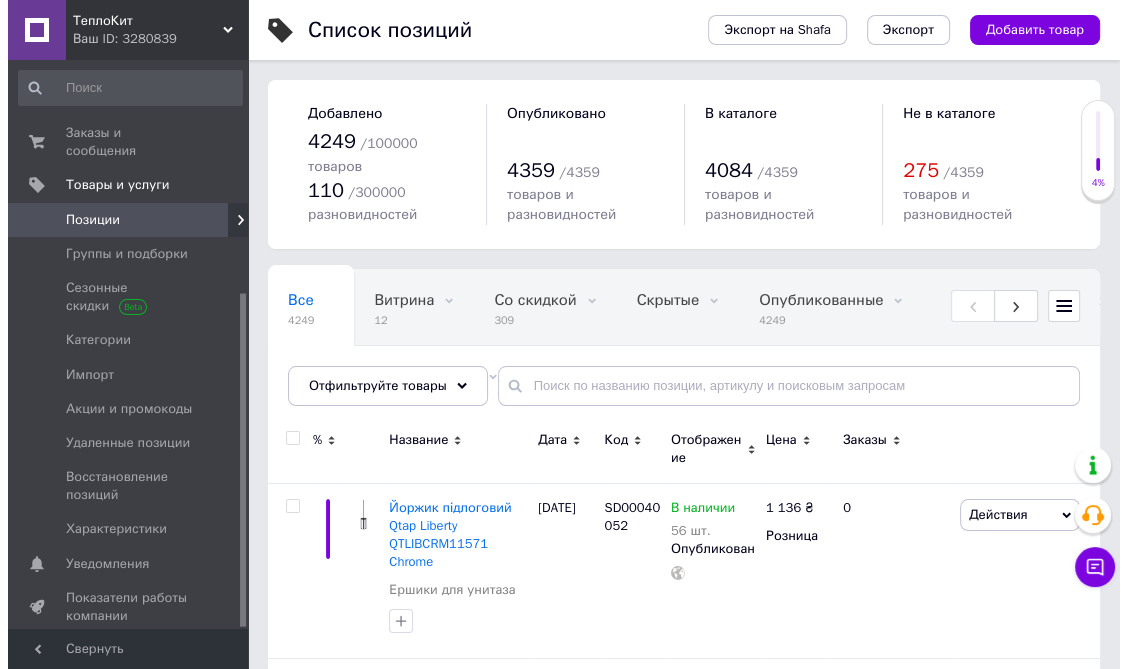 scroll, scrollTop: 398, scrollLeft: 0, axis: vertical 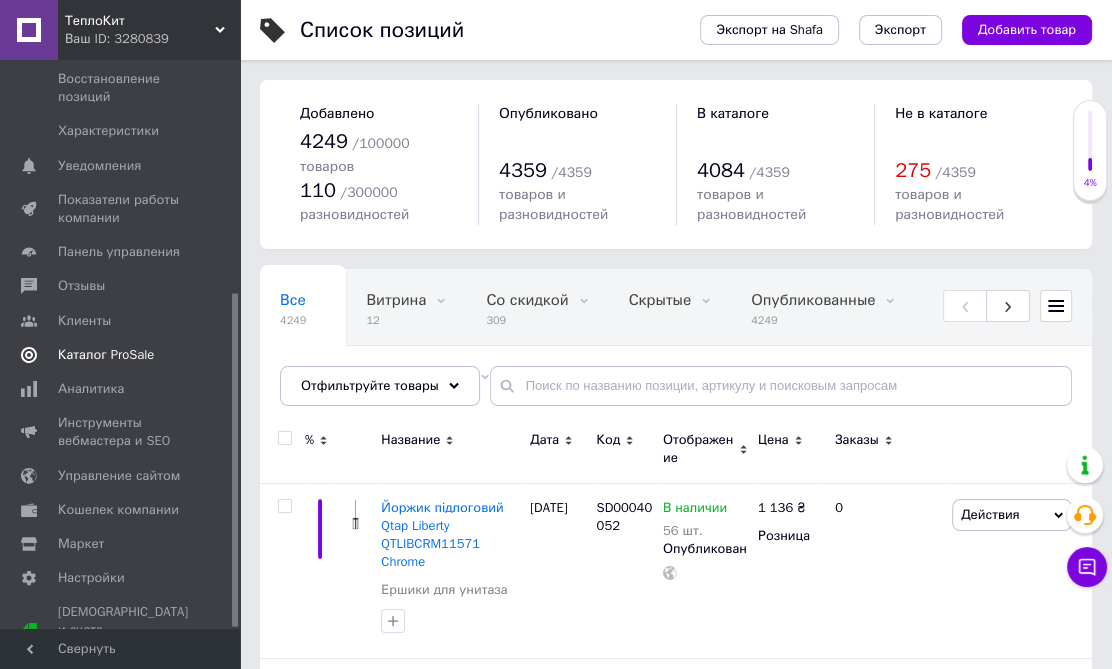 click on "Каталог ProSale" at bounding box center (106, 355) 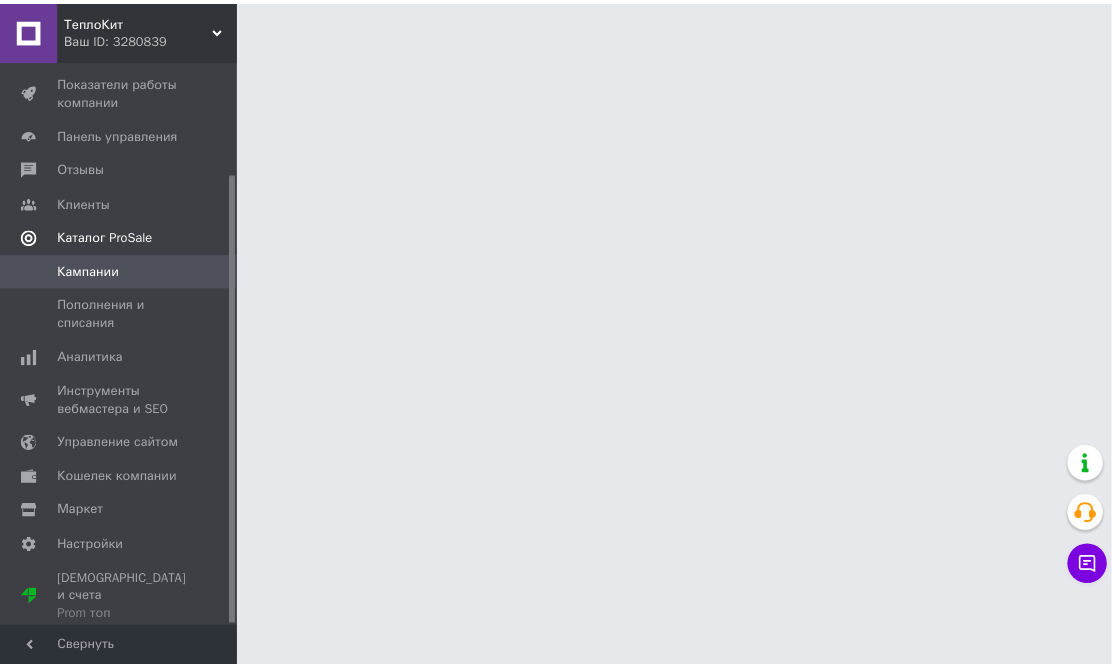 scroll, scrollTop: 140, scrollLeft: 0, axis: vertical 